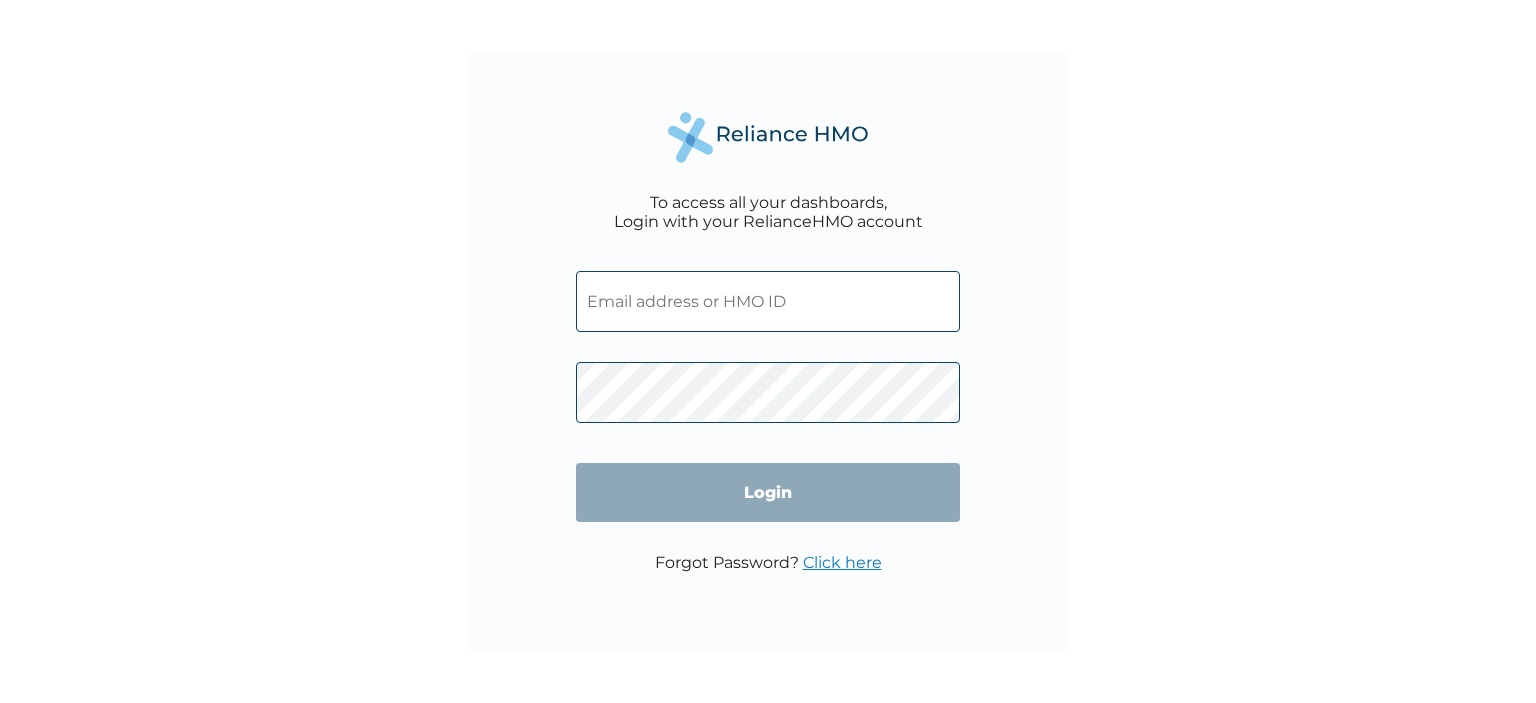 scroll, scrollTop: 0, scrollLeft: 0, axis: both 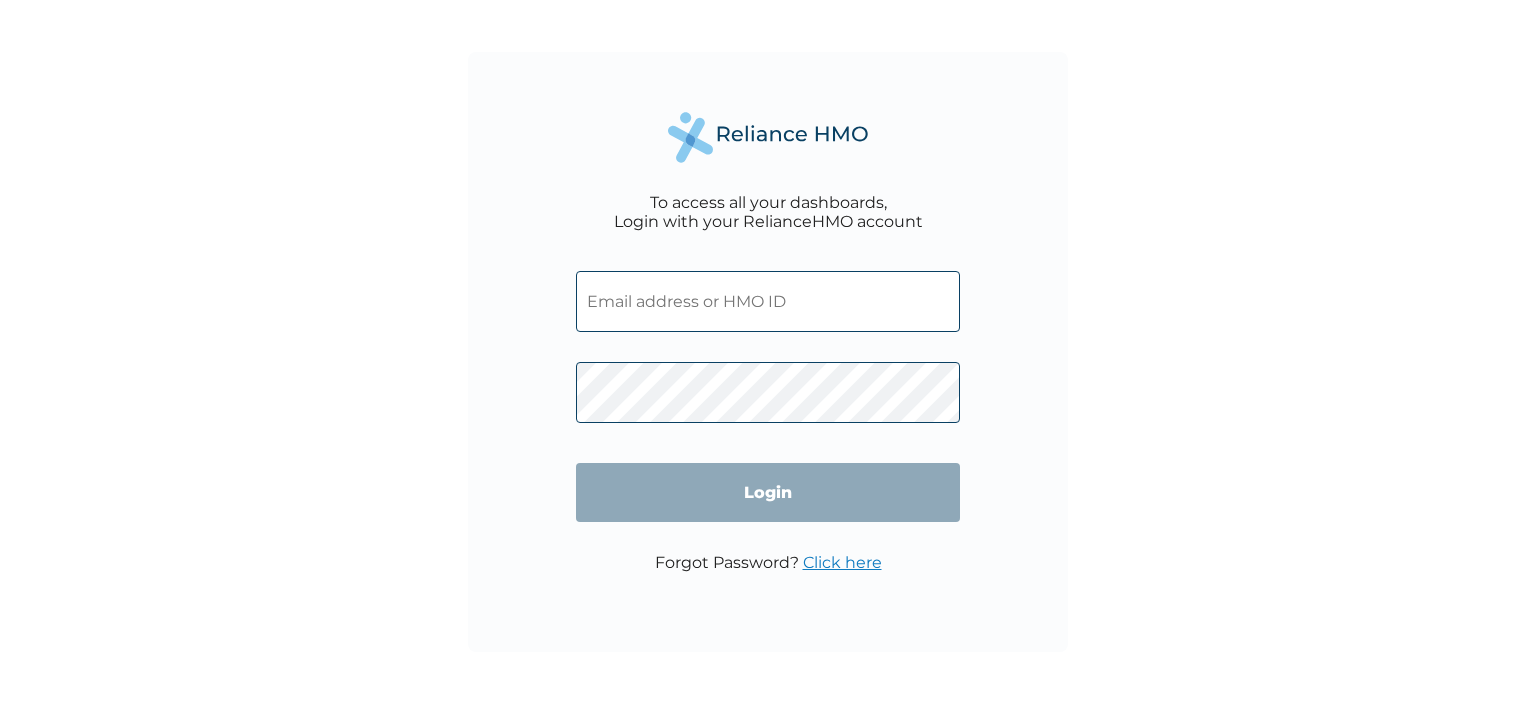 type on "GIA/10049/A" 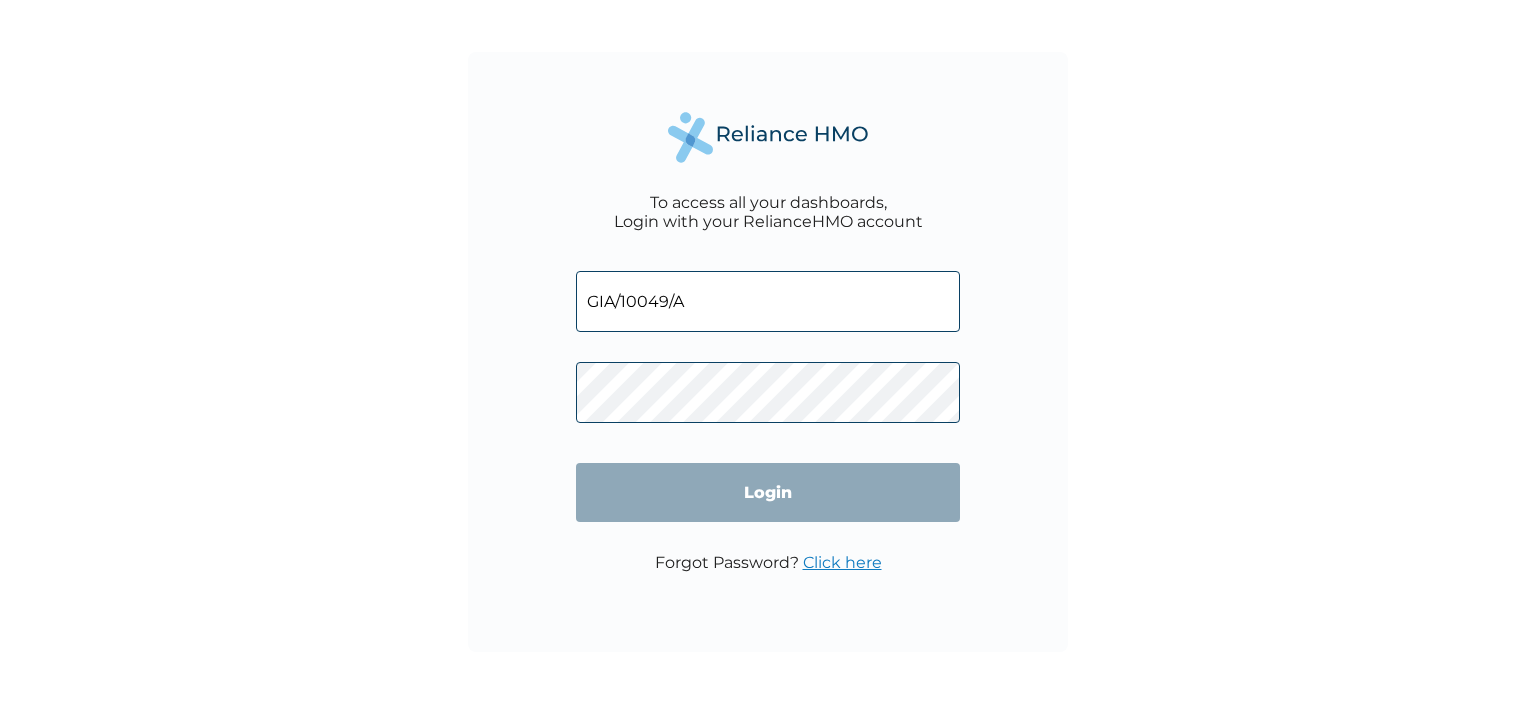 click on "GIA/10049/A" at bounding box center (768, 301) 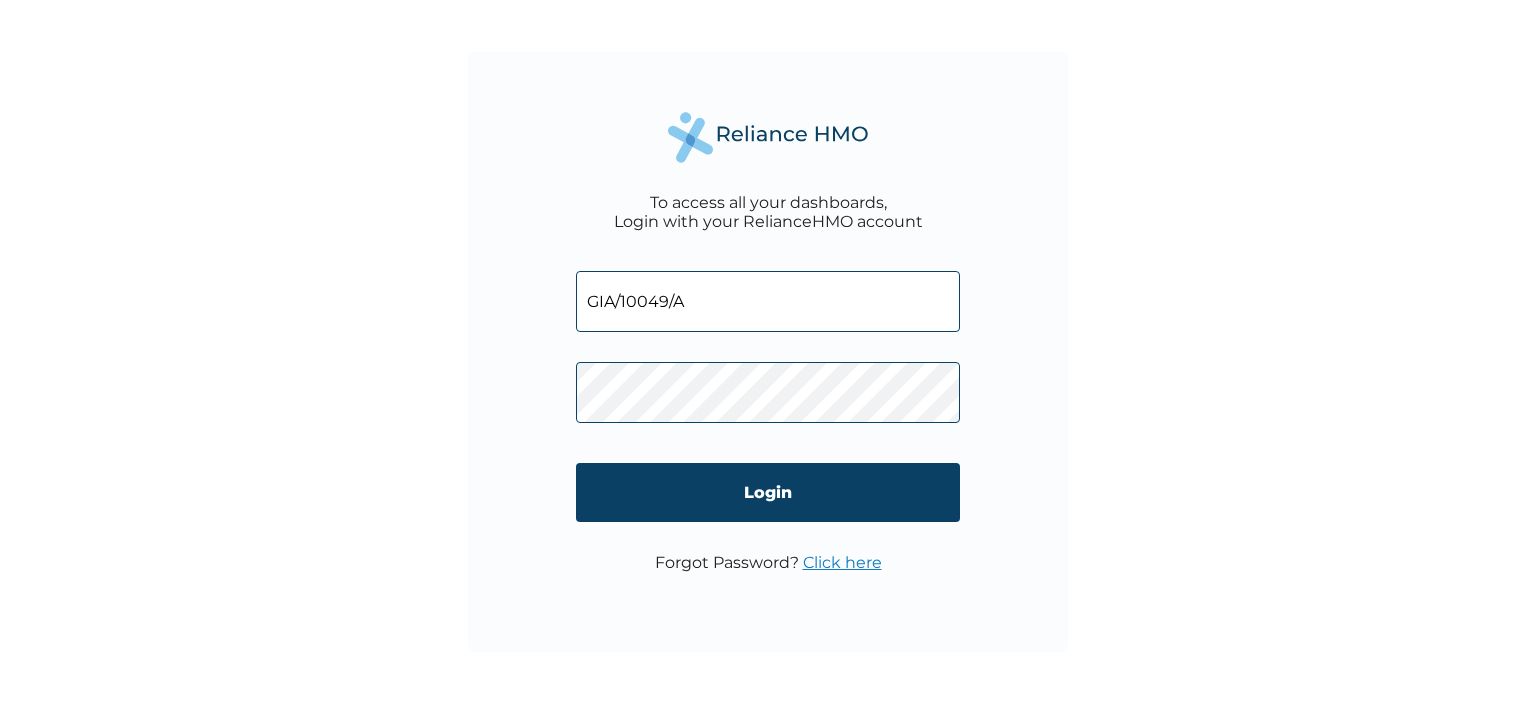 click on "GIA/10049/A" at bounding box center (768, 301) 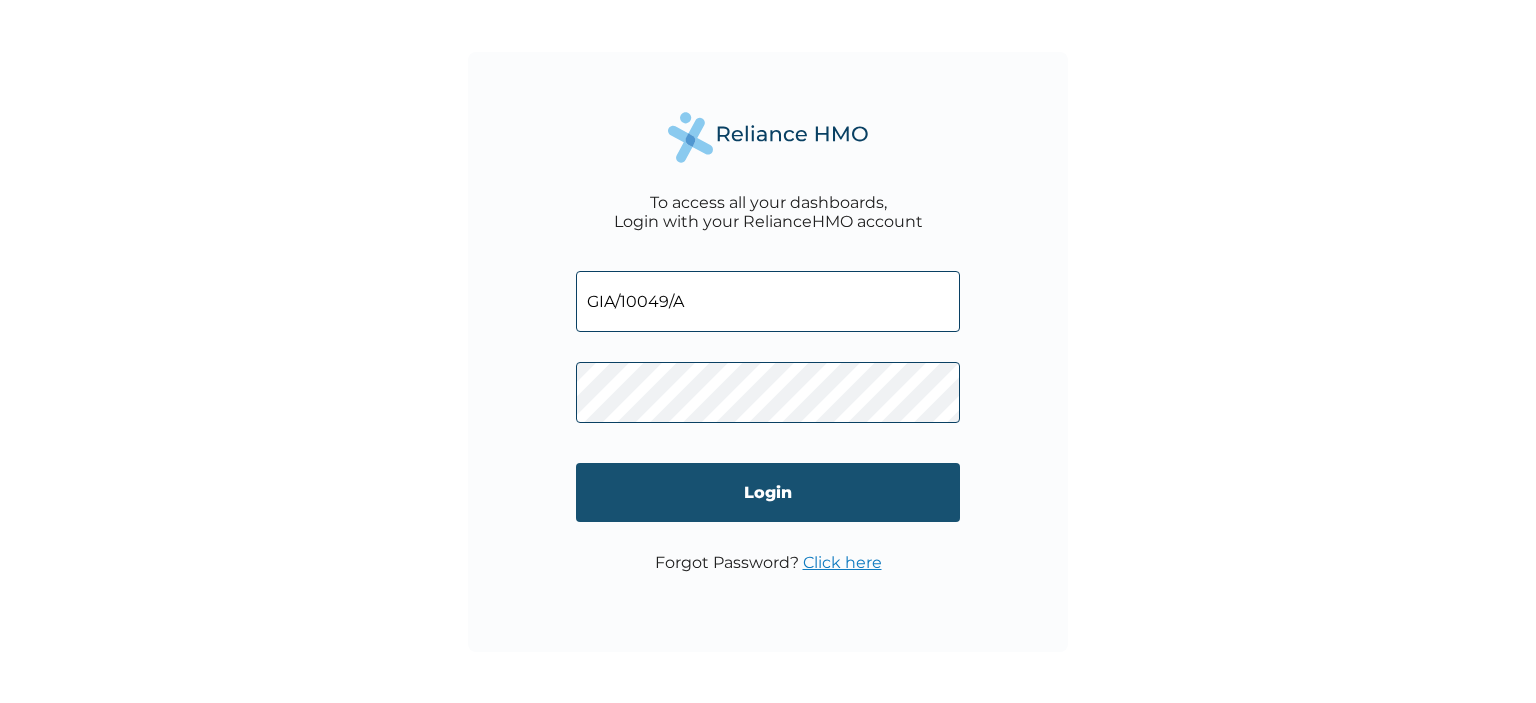 click on "Login" at bounding box center [768, 492] 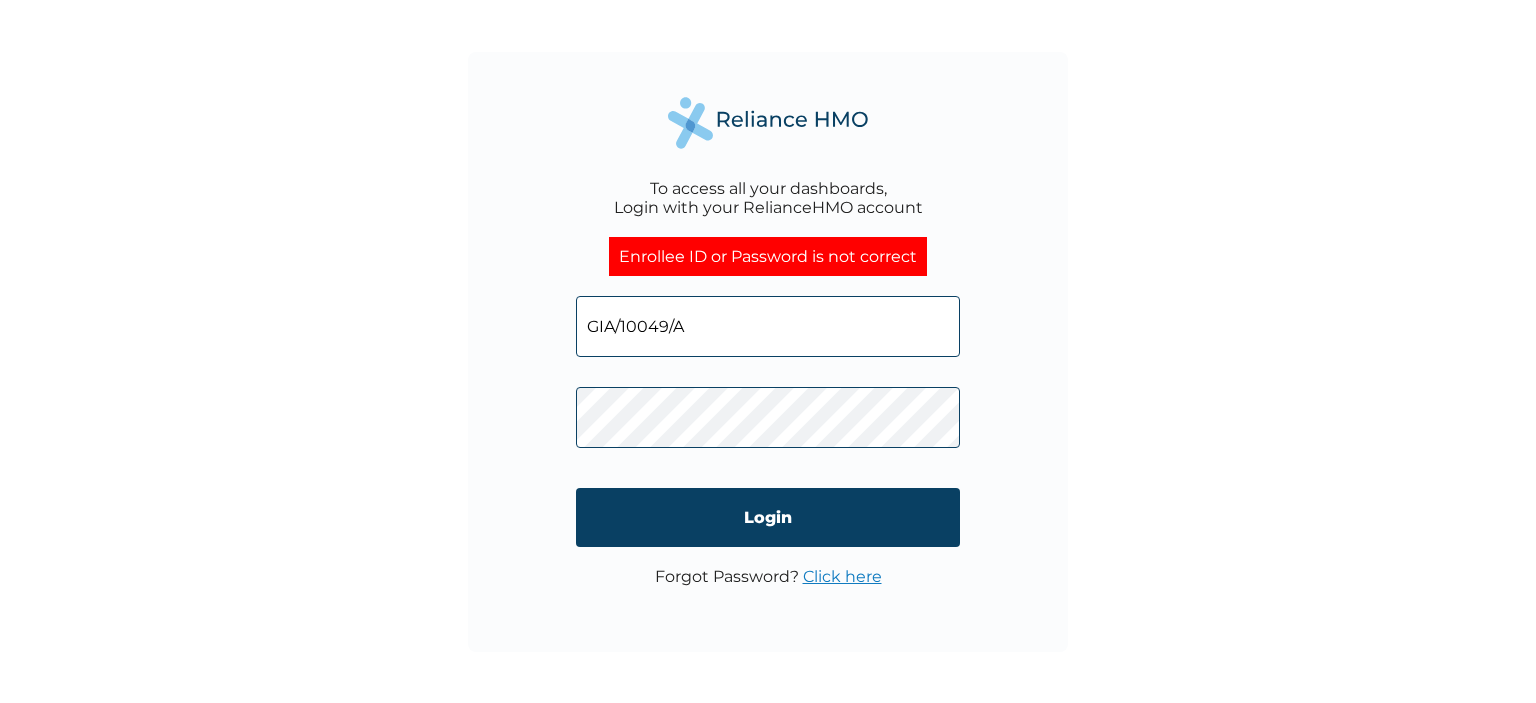 click on "Click here" at bounding box center [842, 576] 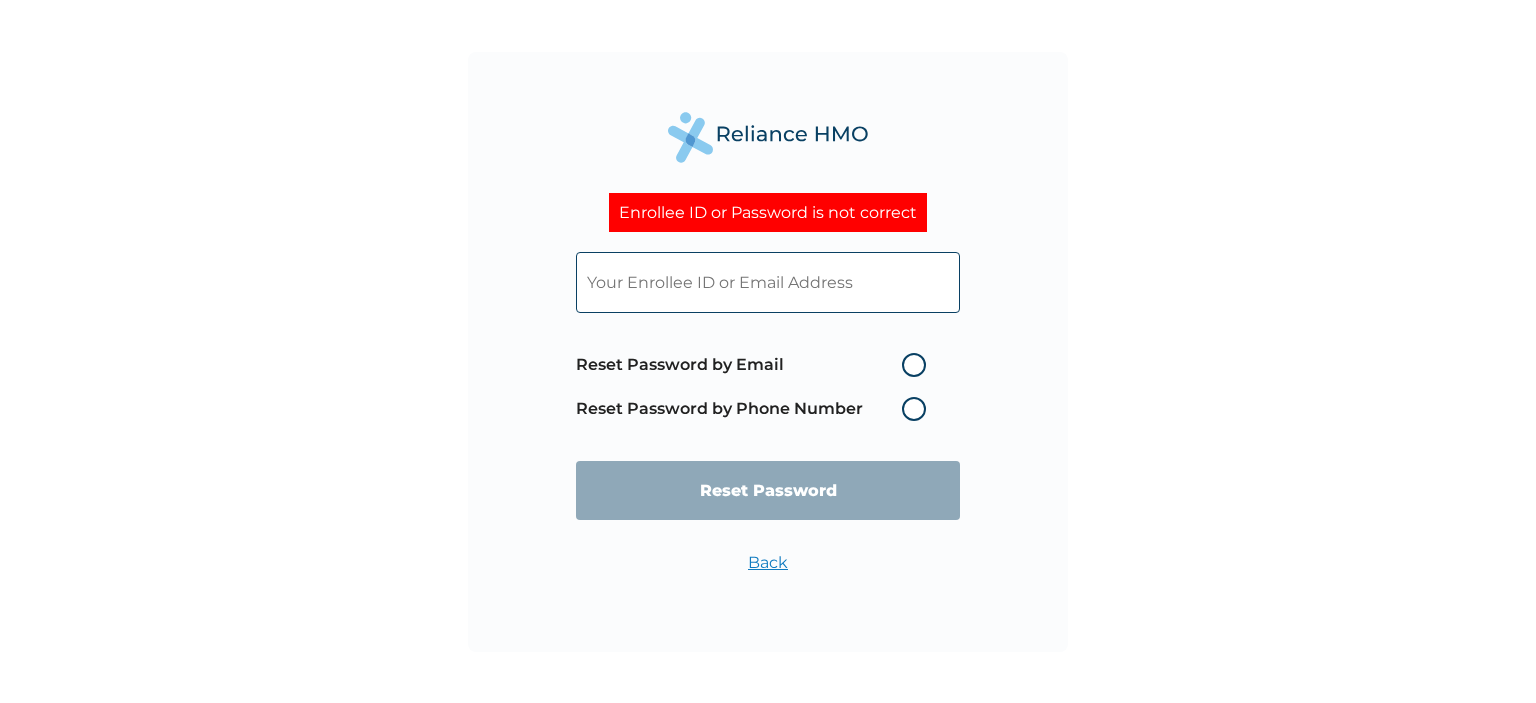 click at bounding box center (768, 282) 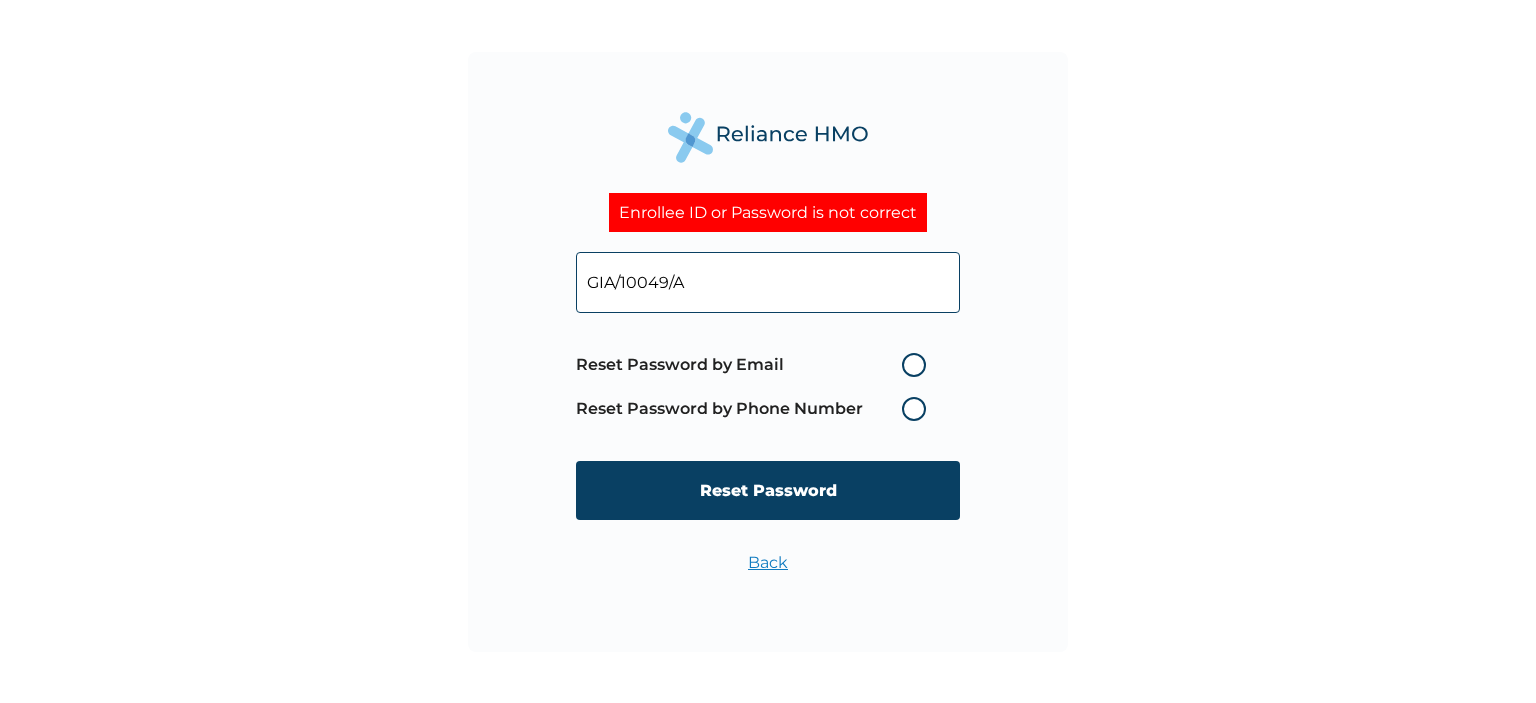 type on "GIA/10049/A" 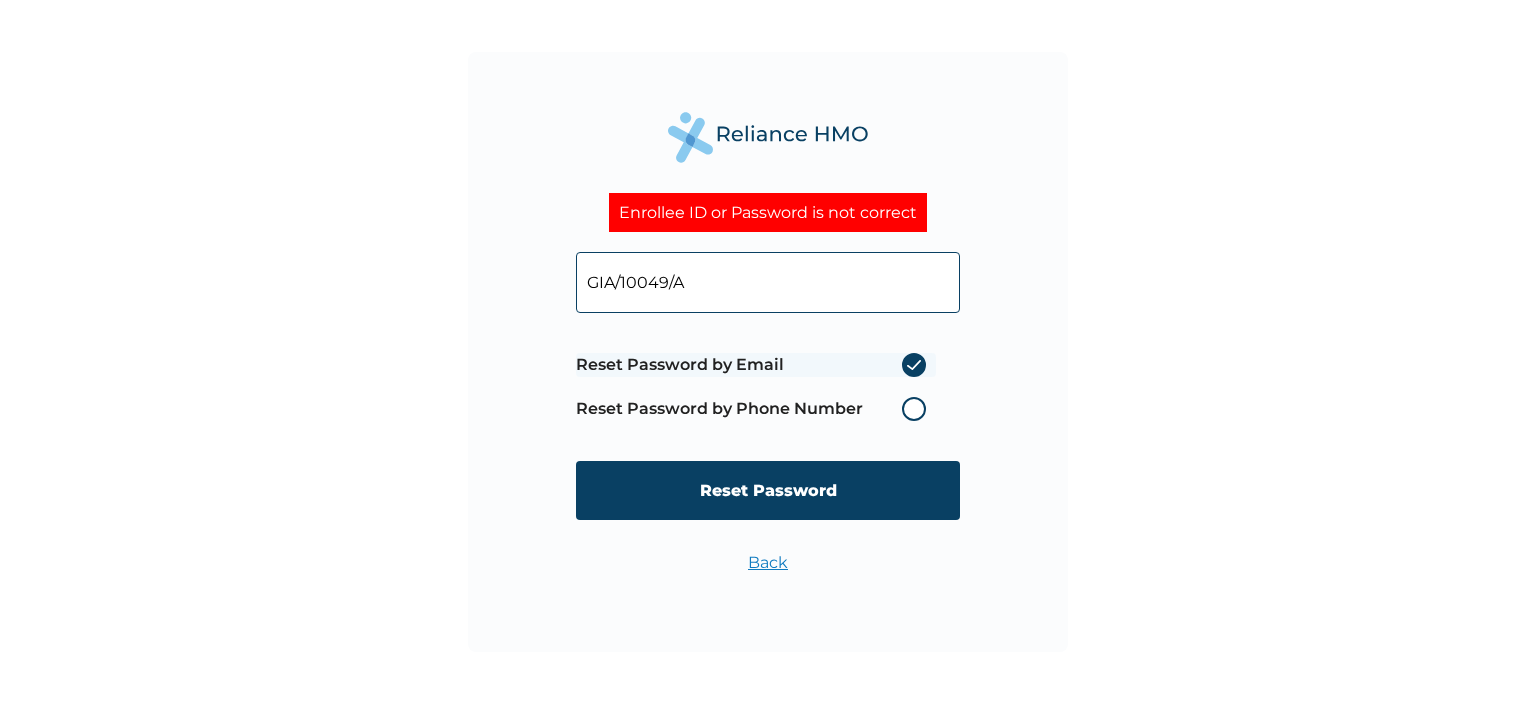 radio on "true" 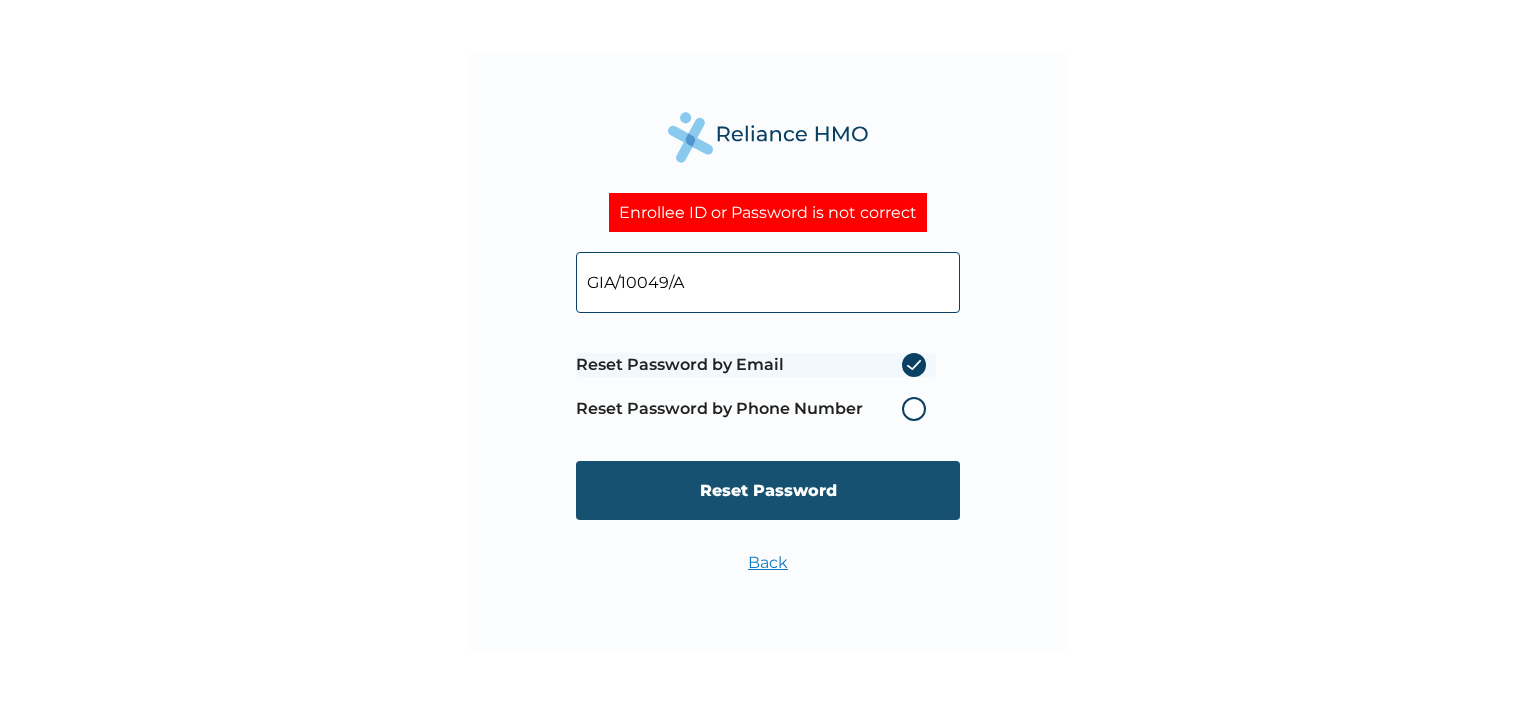 click on "Reset Password" at bounding box center [768, 490] 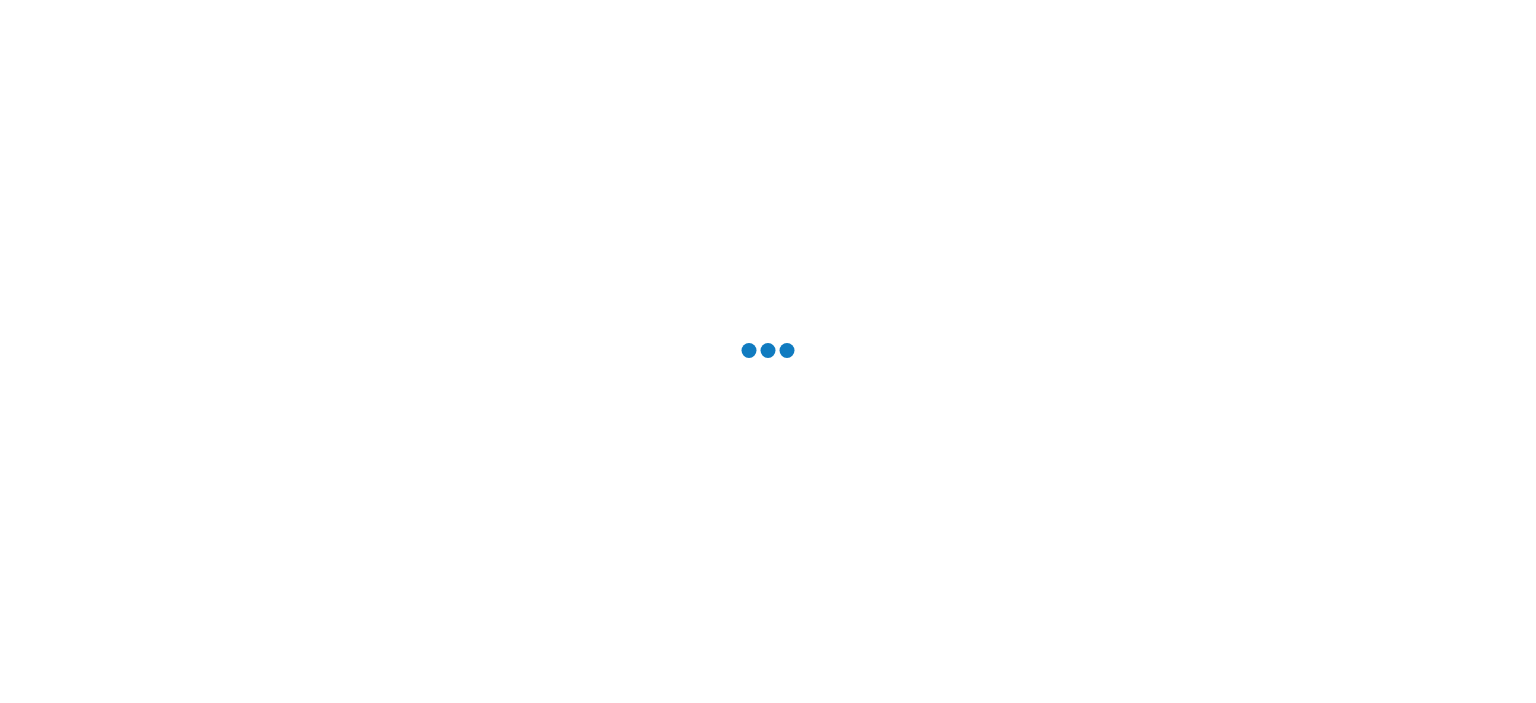 scroll, scrollTop: 0, scrollLeft: 0, axis: both 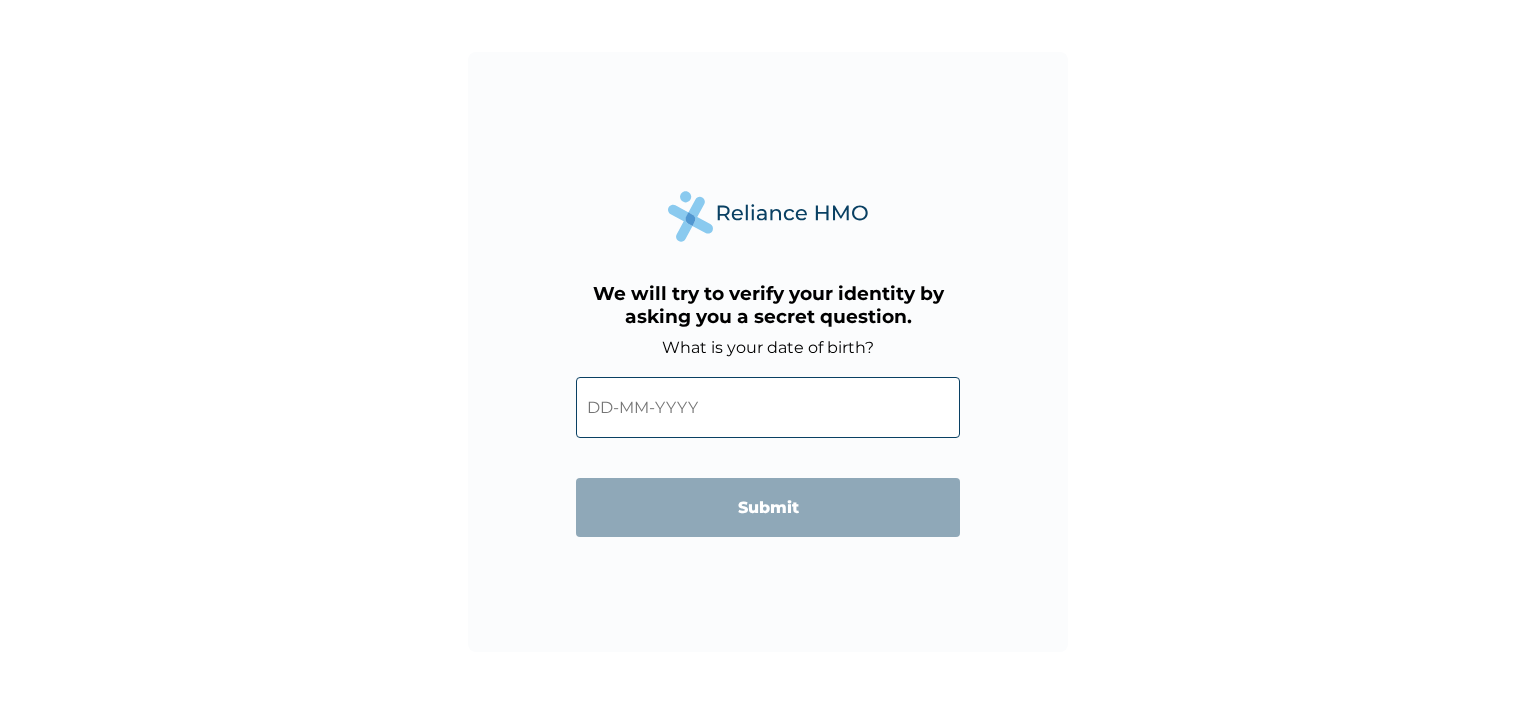 click at bounding box center [768, 407] 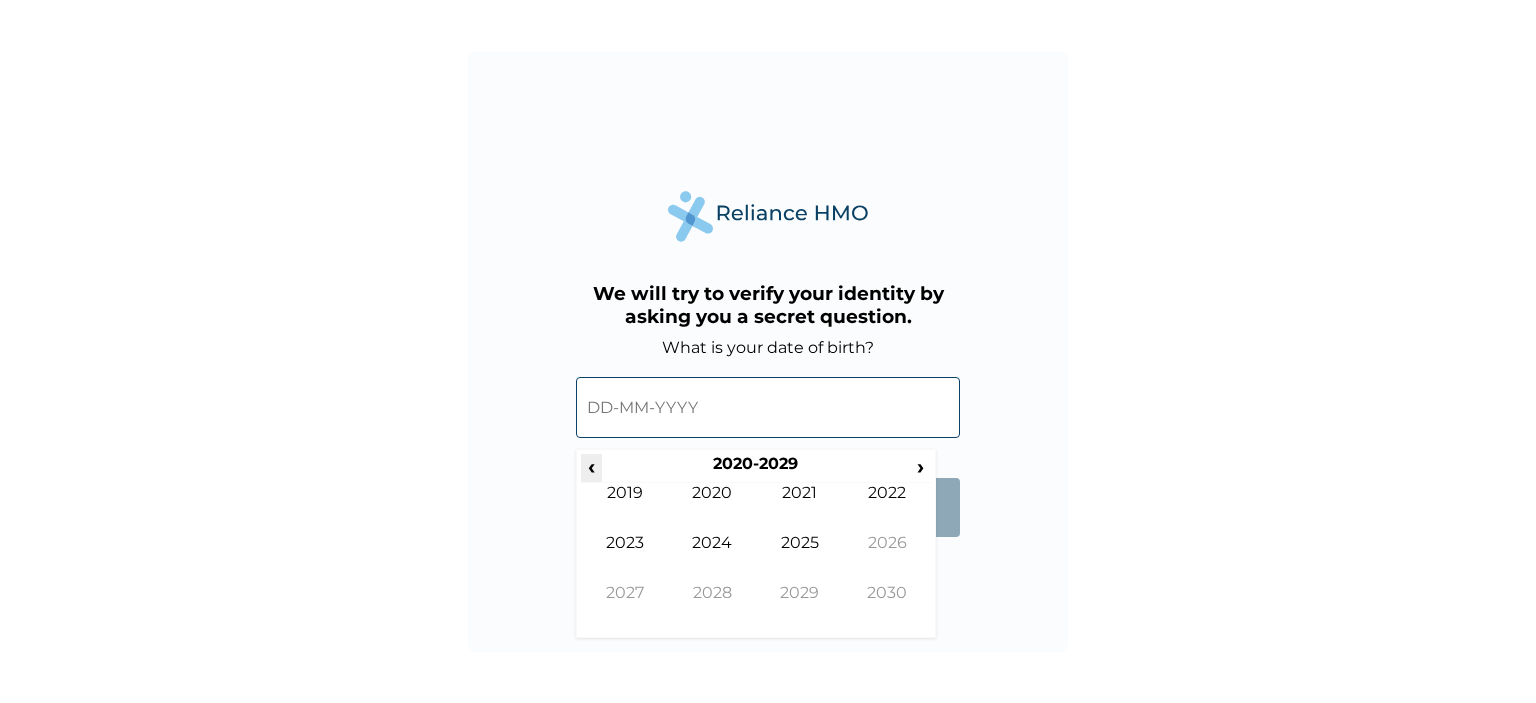 click on "‹" at bounding box center [591, 466] 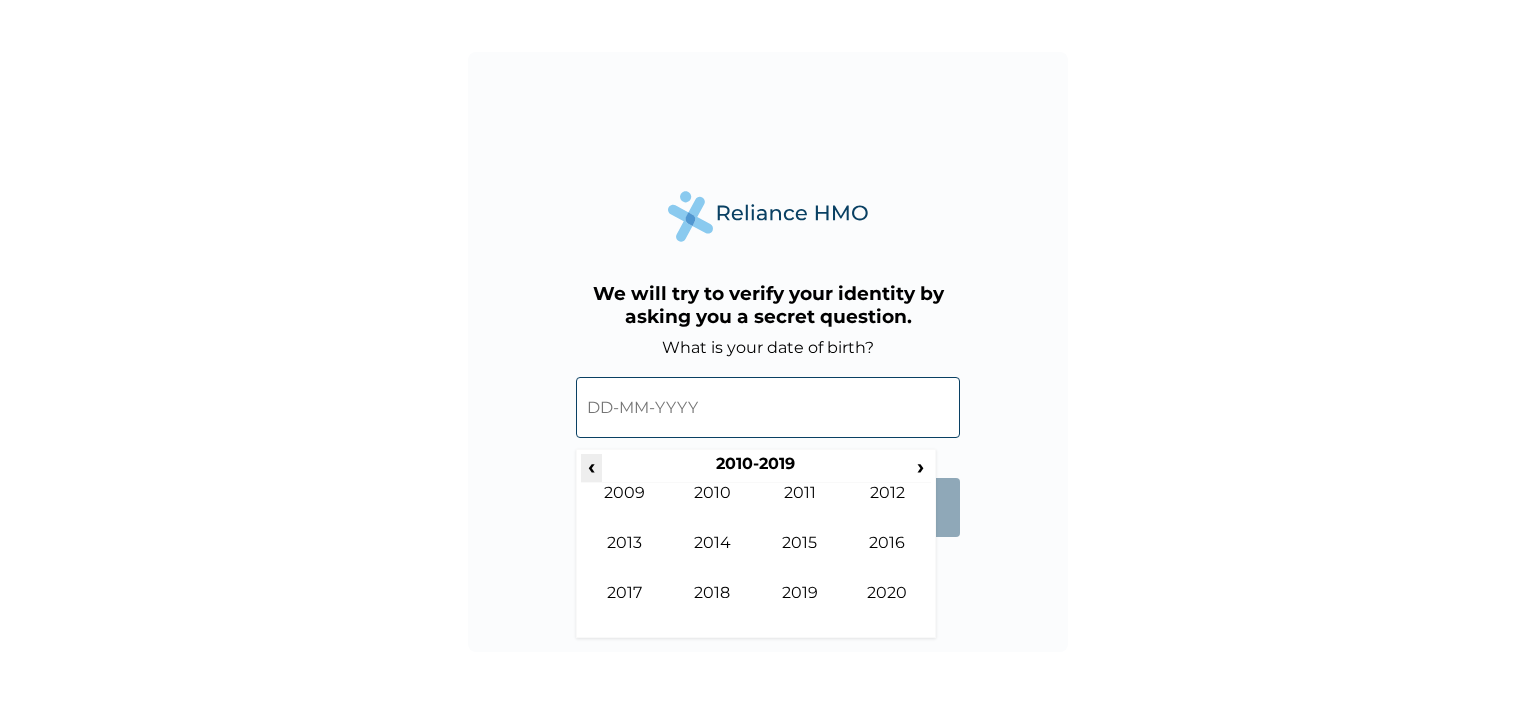 click on "‹" at bounding box center (591, 466) 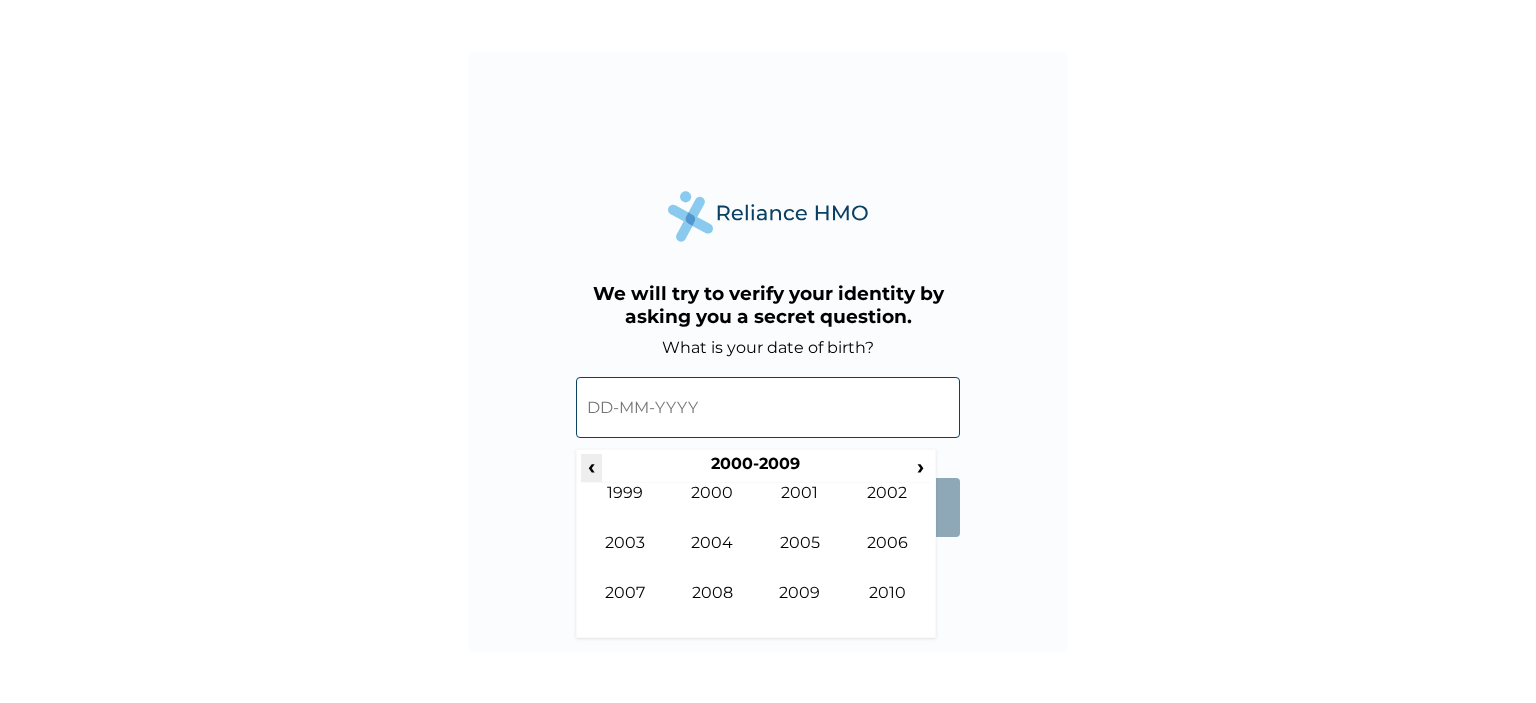 click on "‹" at bounding box center [591, 466] 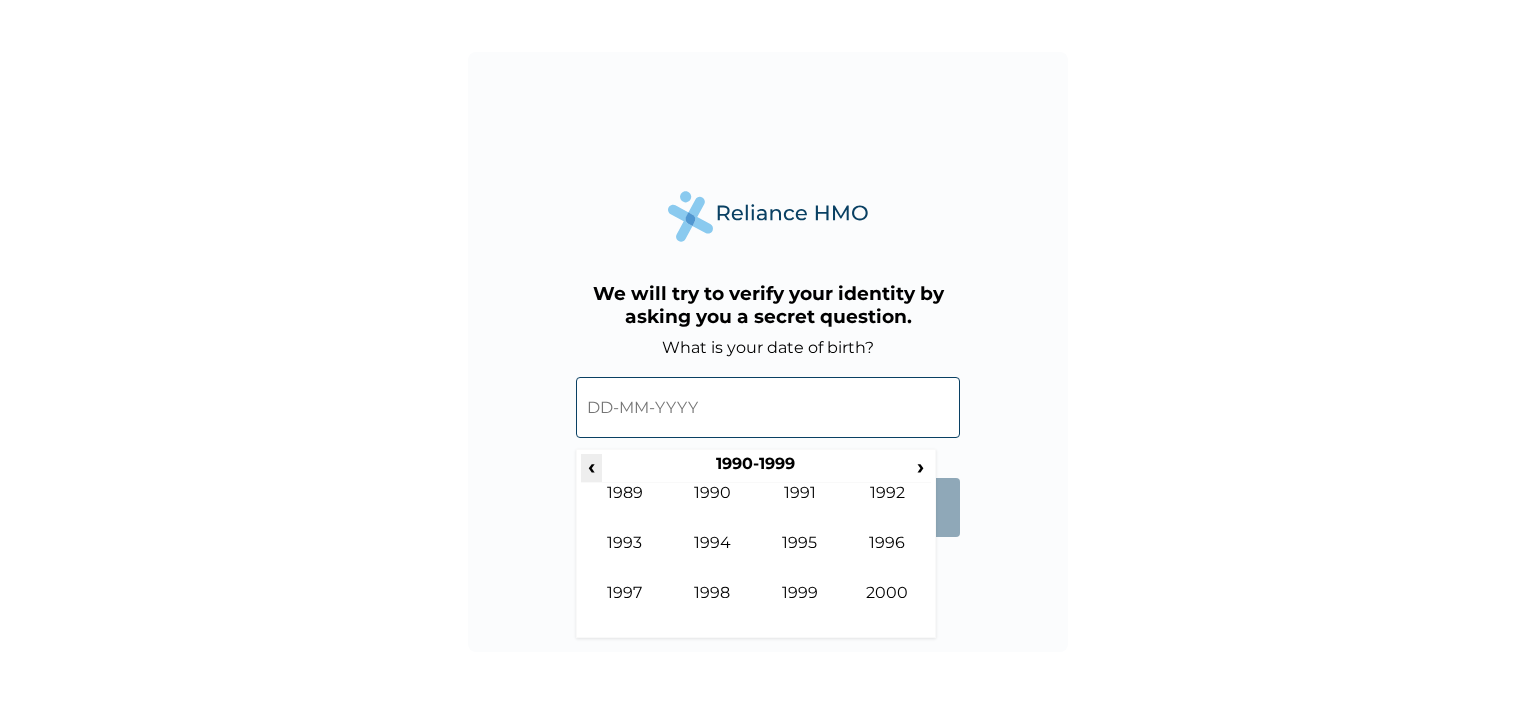 click on "‹" at bounding box center [591, 466] 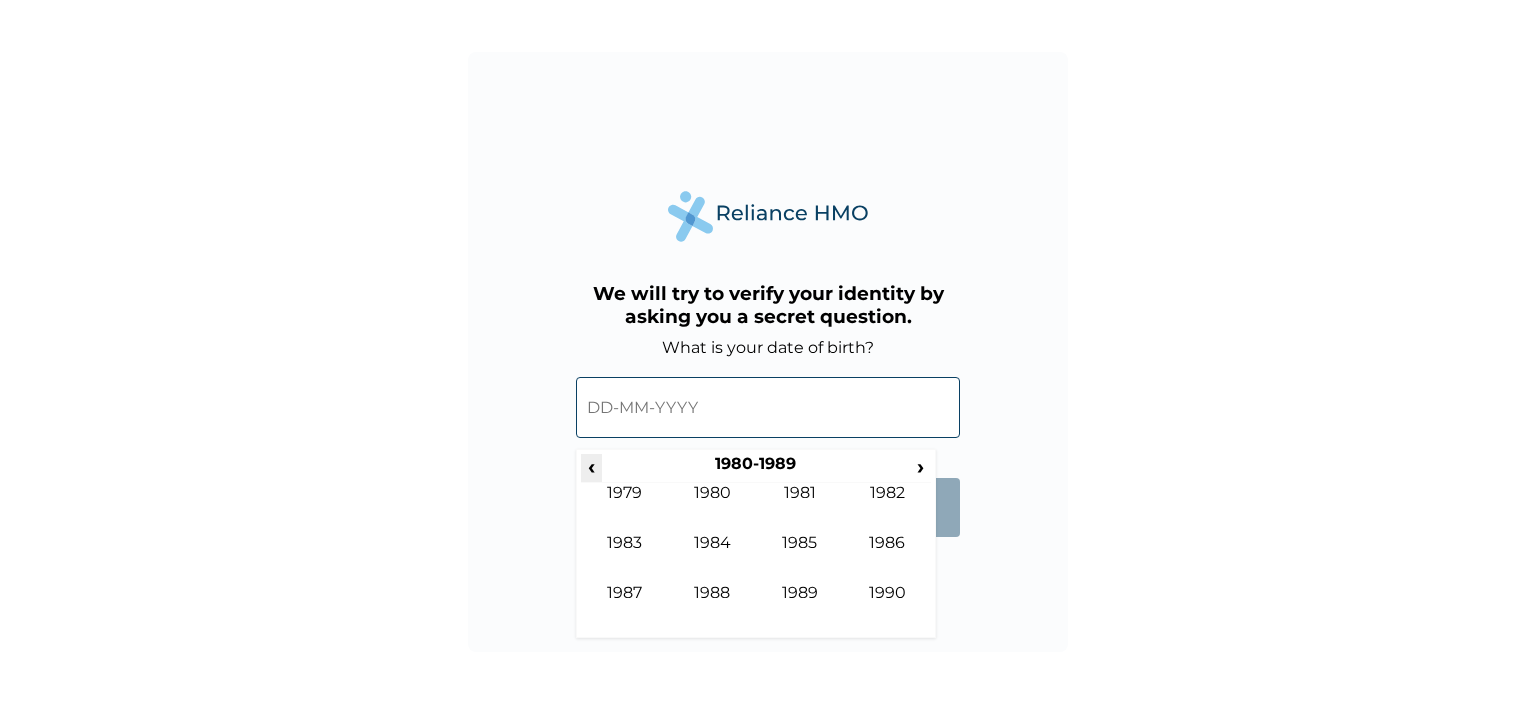 click on "‹" at bounding box center [591, 466] 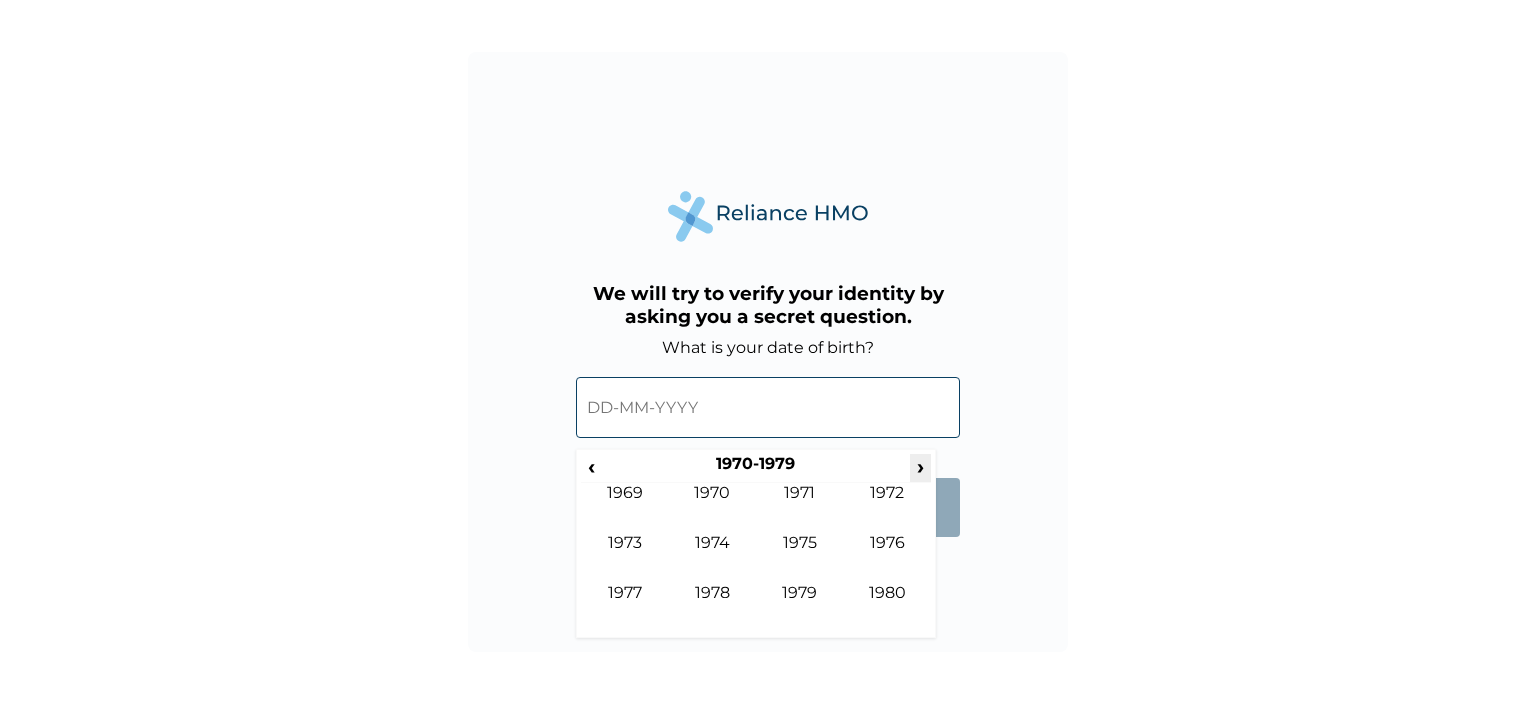 click on "›" at bounding box center (921, 466) 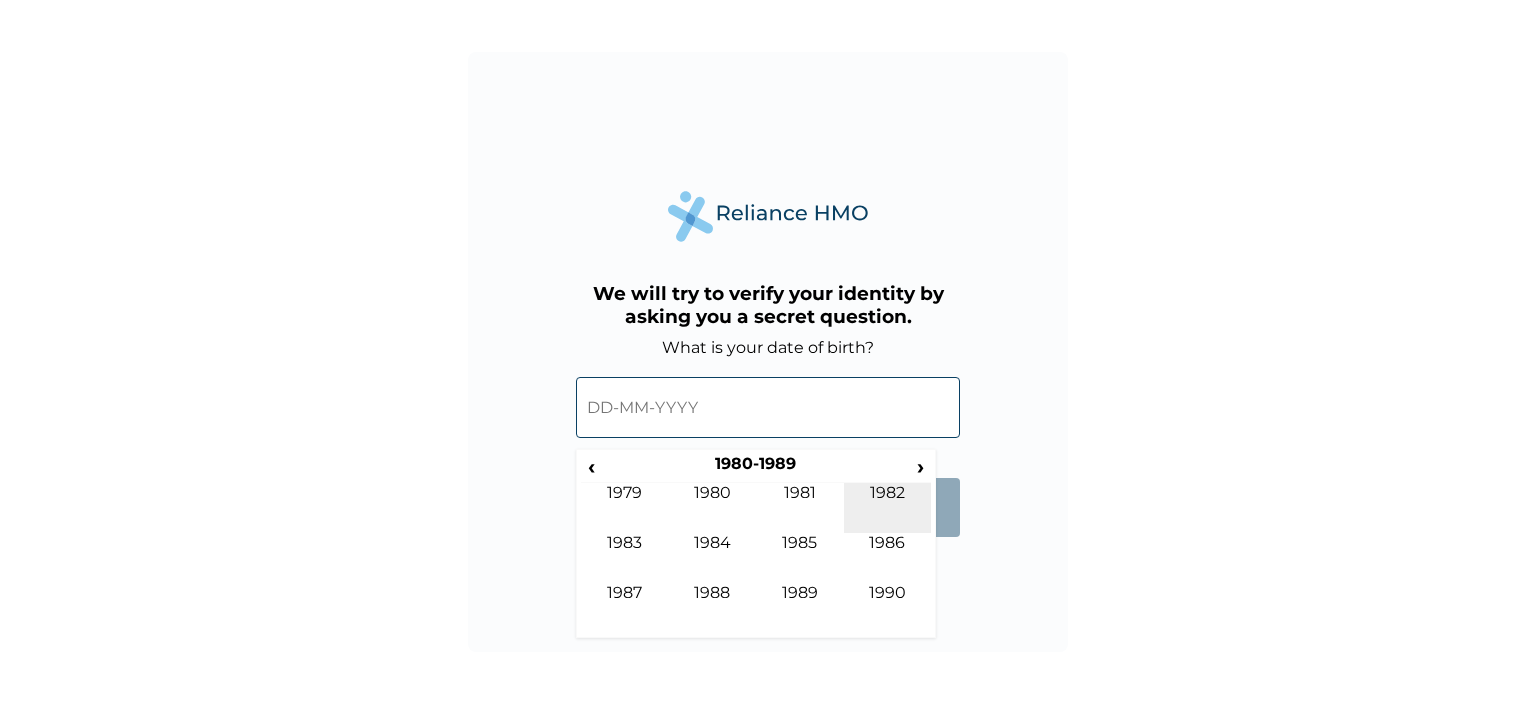 click on "1982" at bounding box center [888, 508] 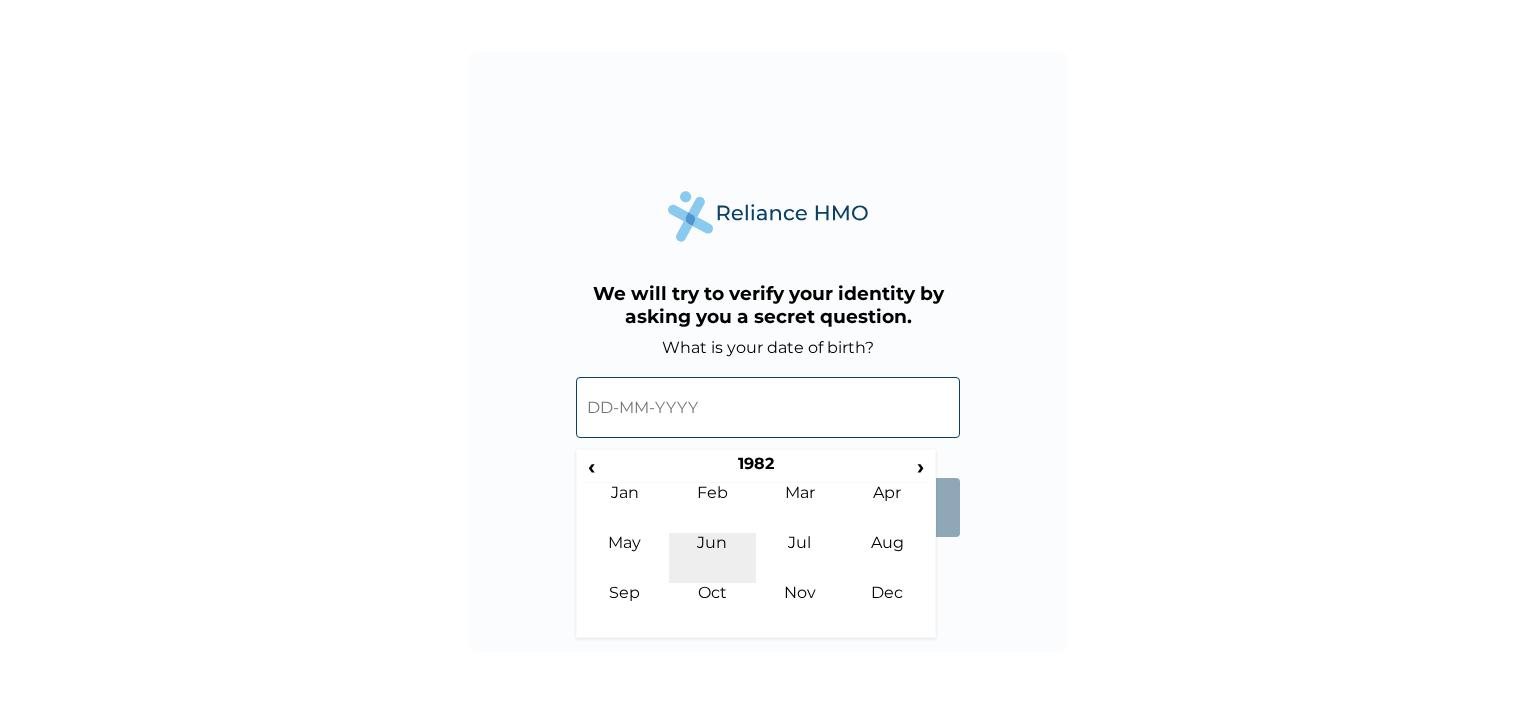 click on "Jun" at bounding box center [713, 558] 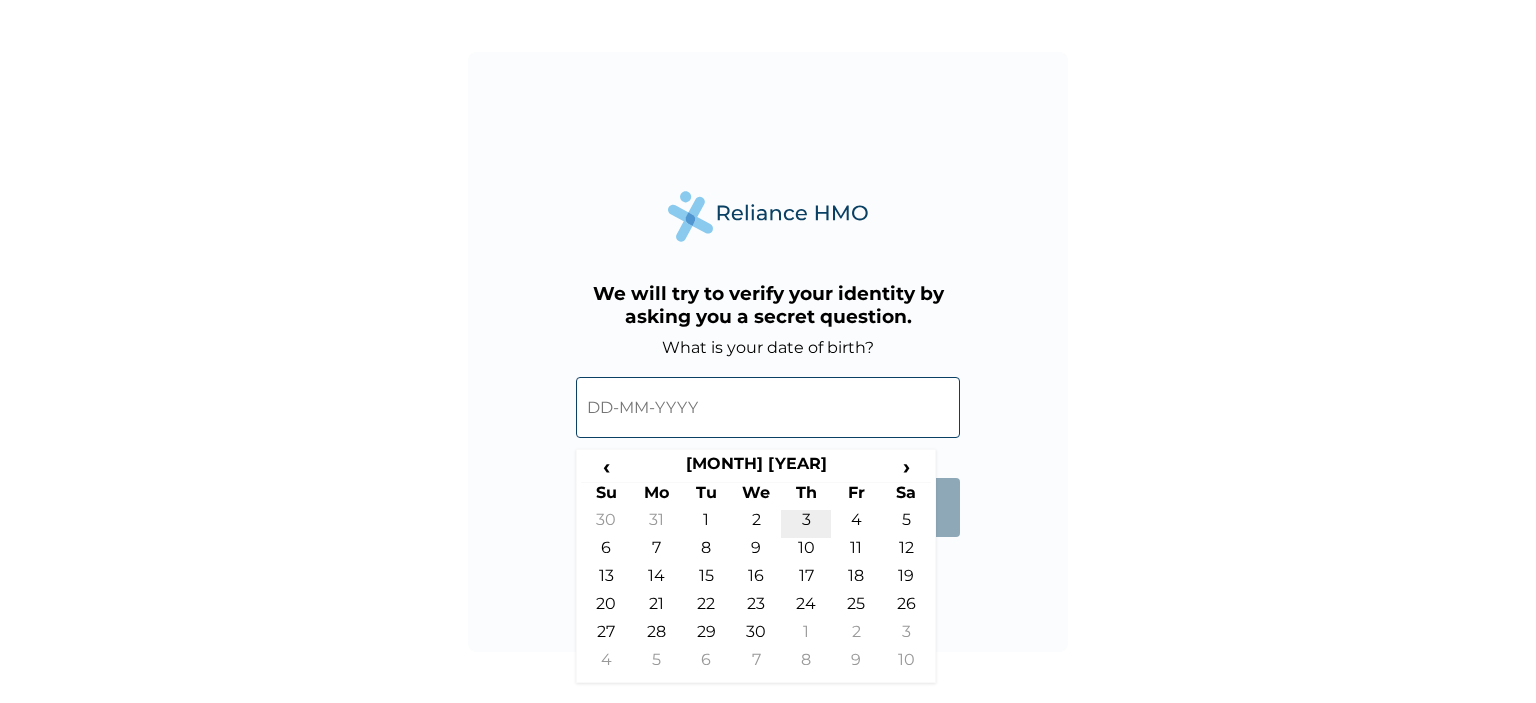 click on "3" at bounding box center (806, 524) 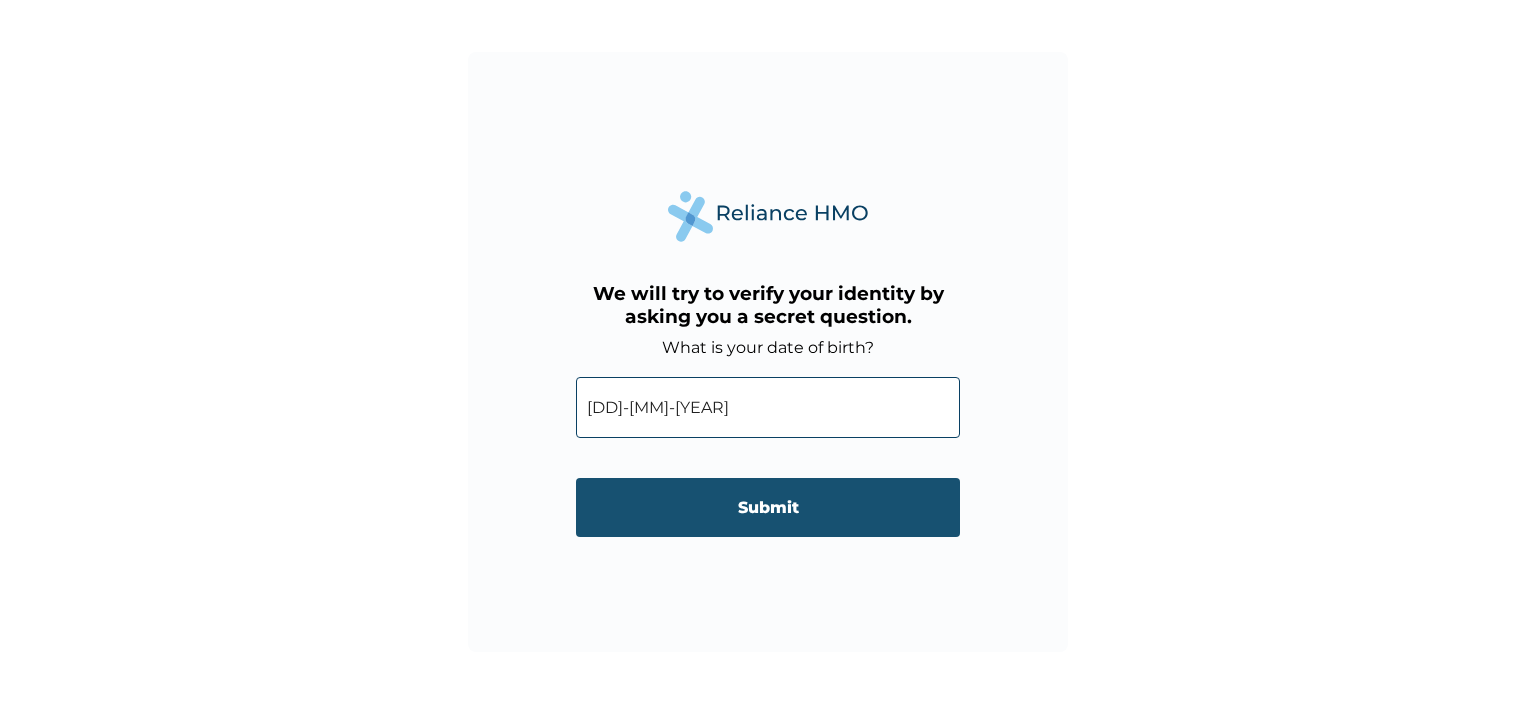 click on "Submit" at bounding box center (768, 507) 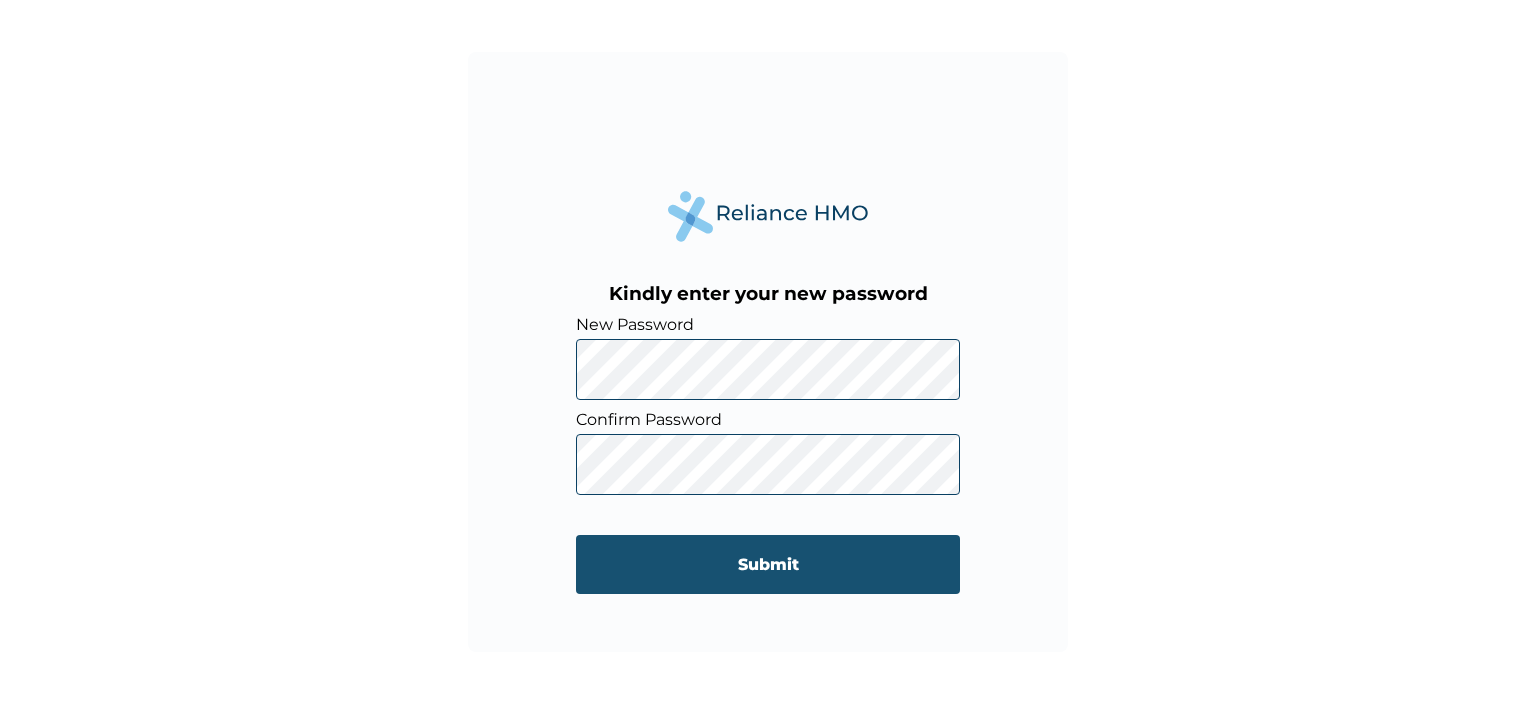 click on "Submit" at bounding box center [768, 564] 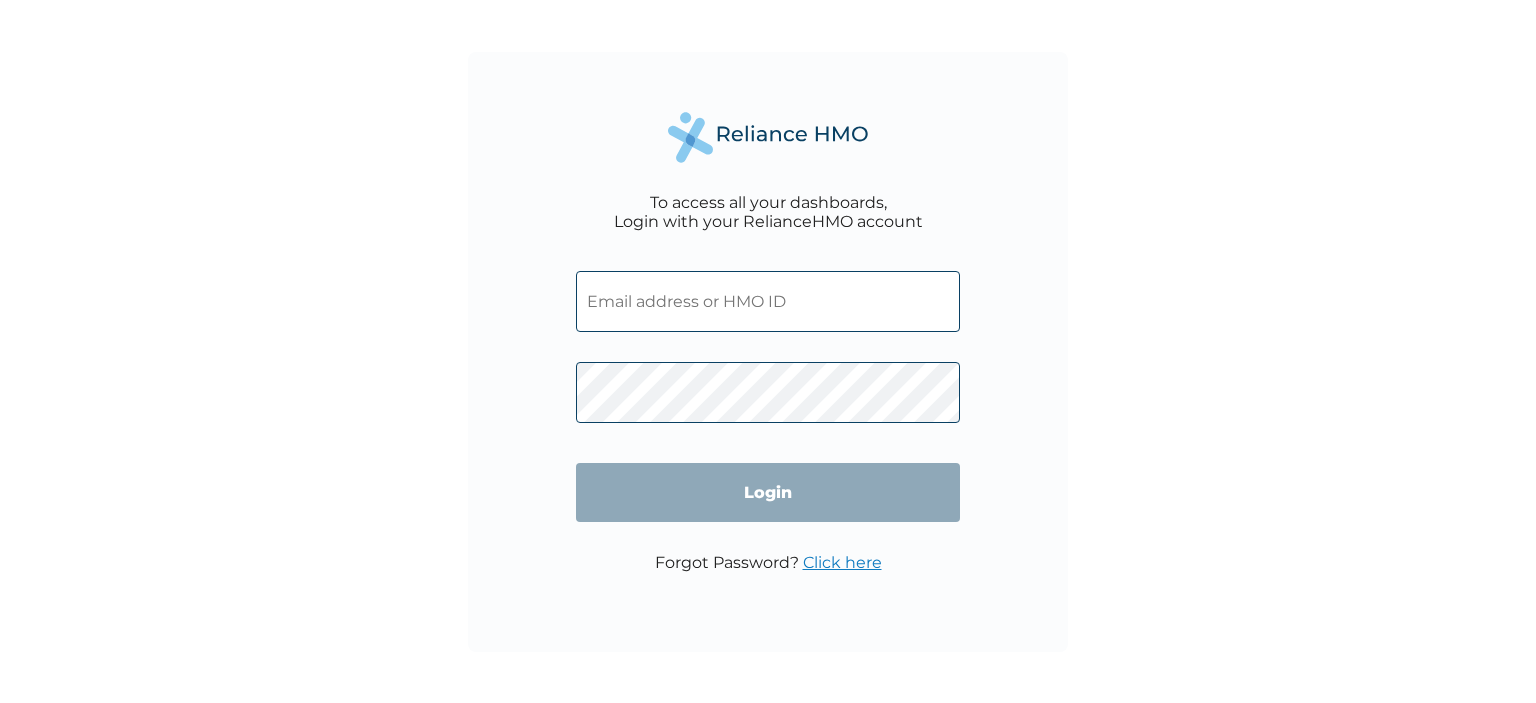 scroll, scrollTop: 0, scrollLeft: 0, axis: both 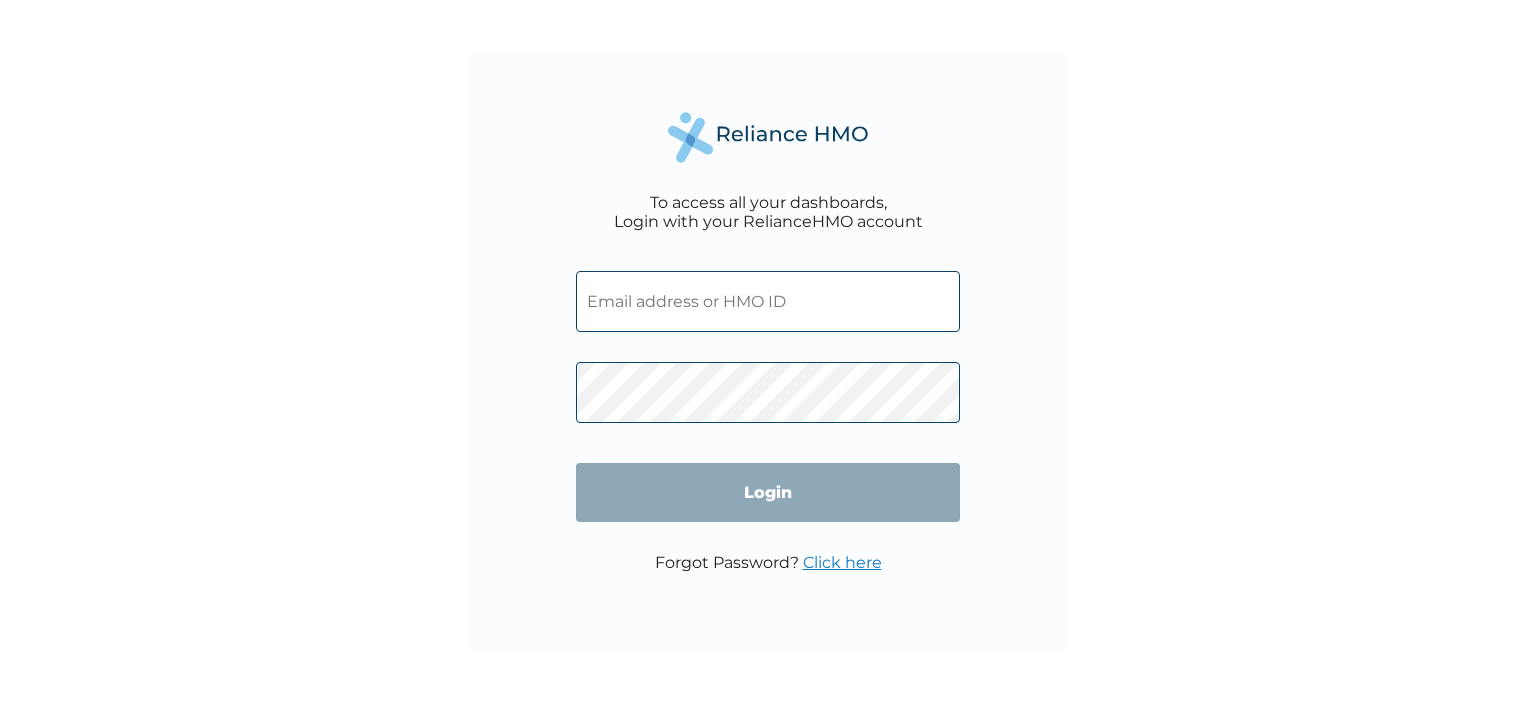 type on "gia/10049/a" 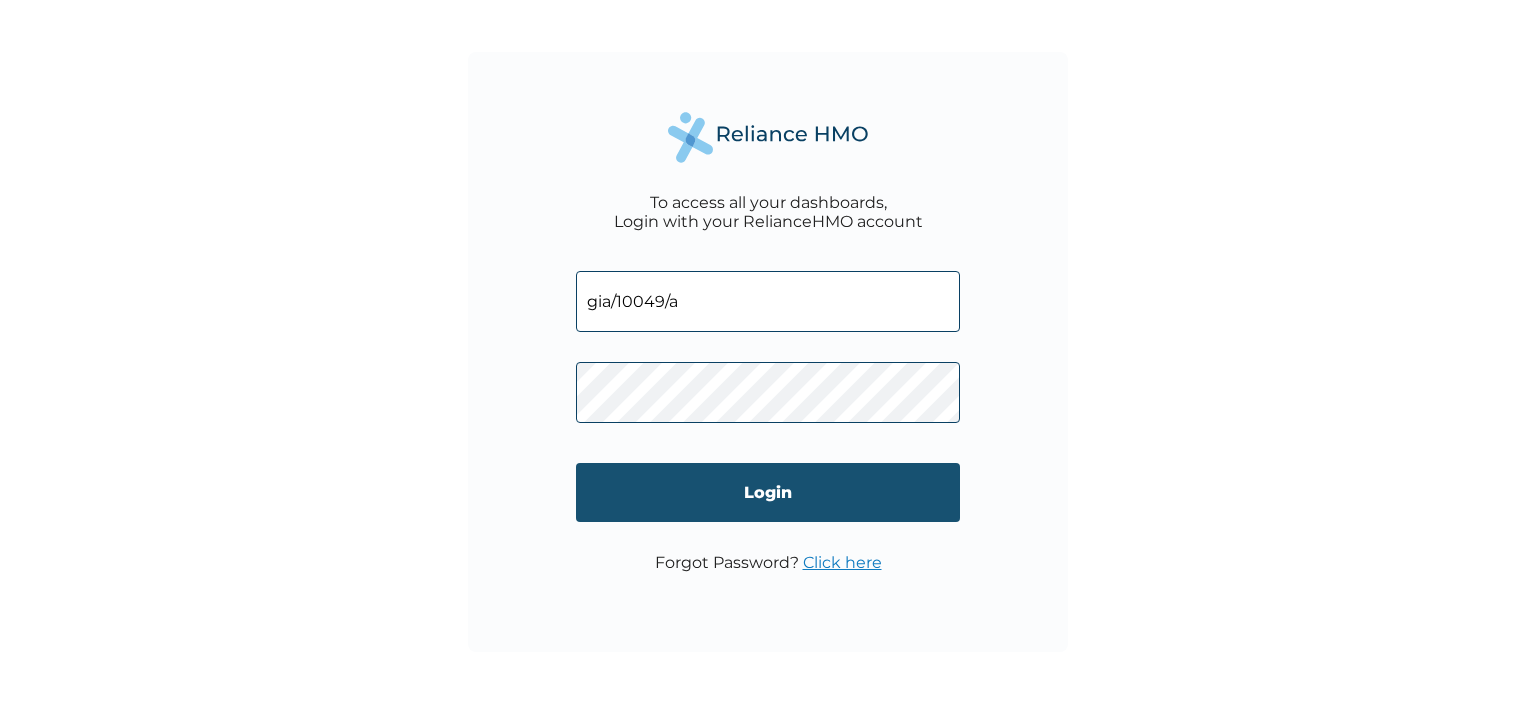 click on "Login" at bounding box center [768, 492] 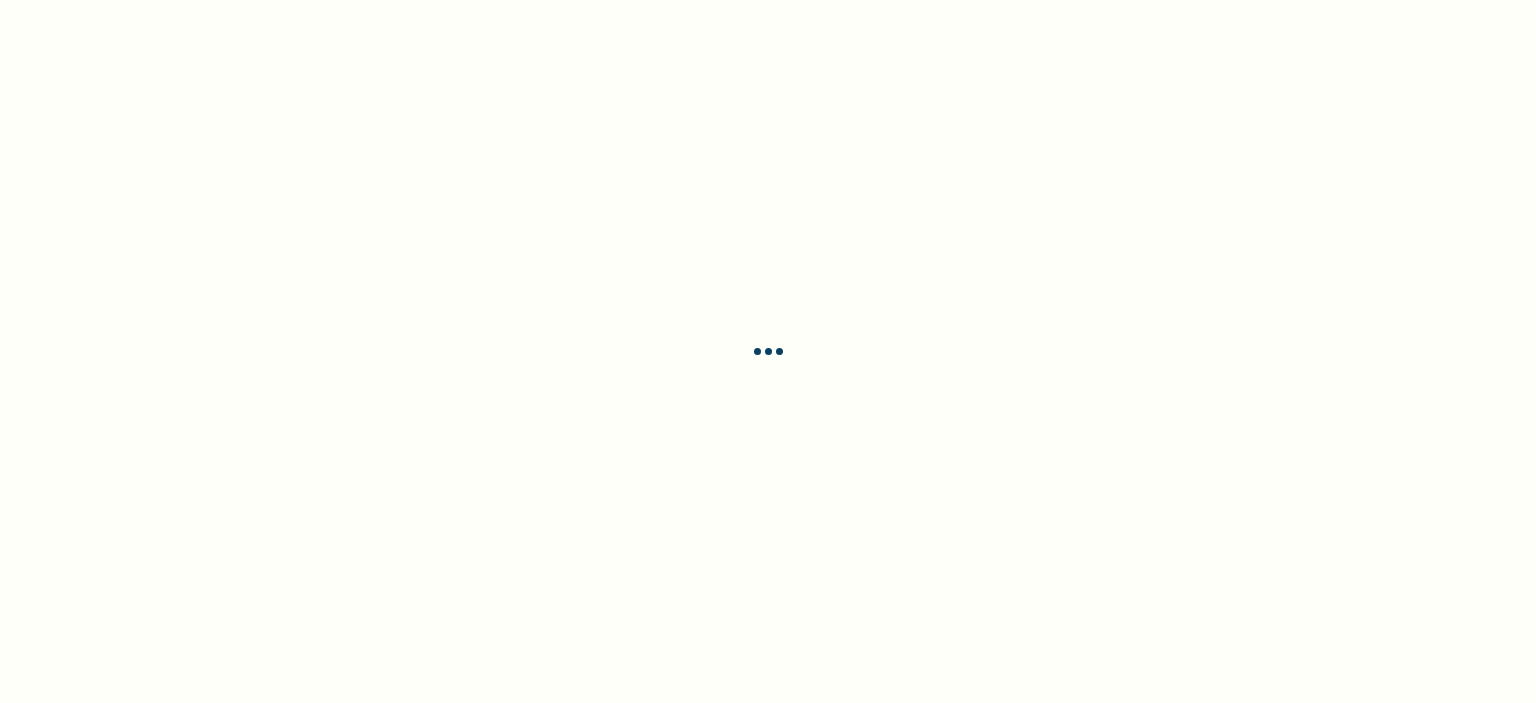 scroll, scrollTop: 0, scrollLeft: 0, axis: both 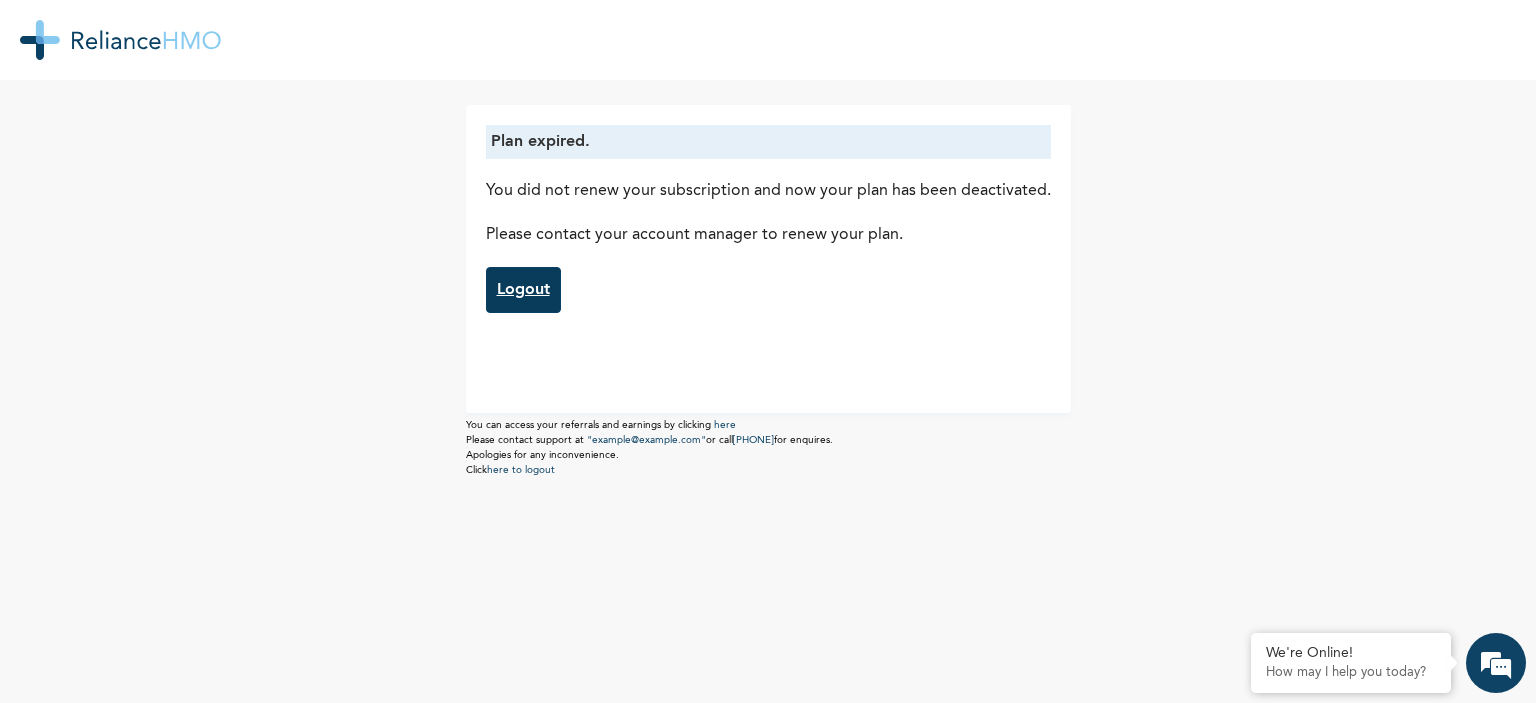 click on "Logout" at bounding box center (523, 290) 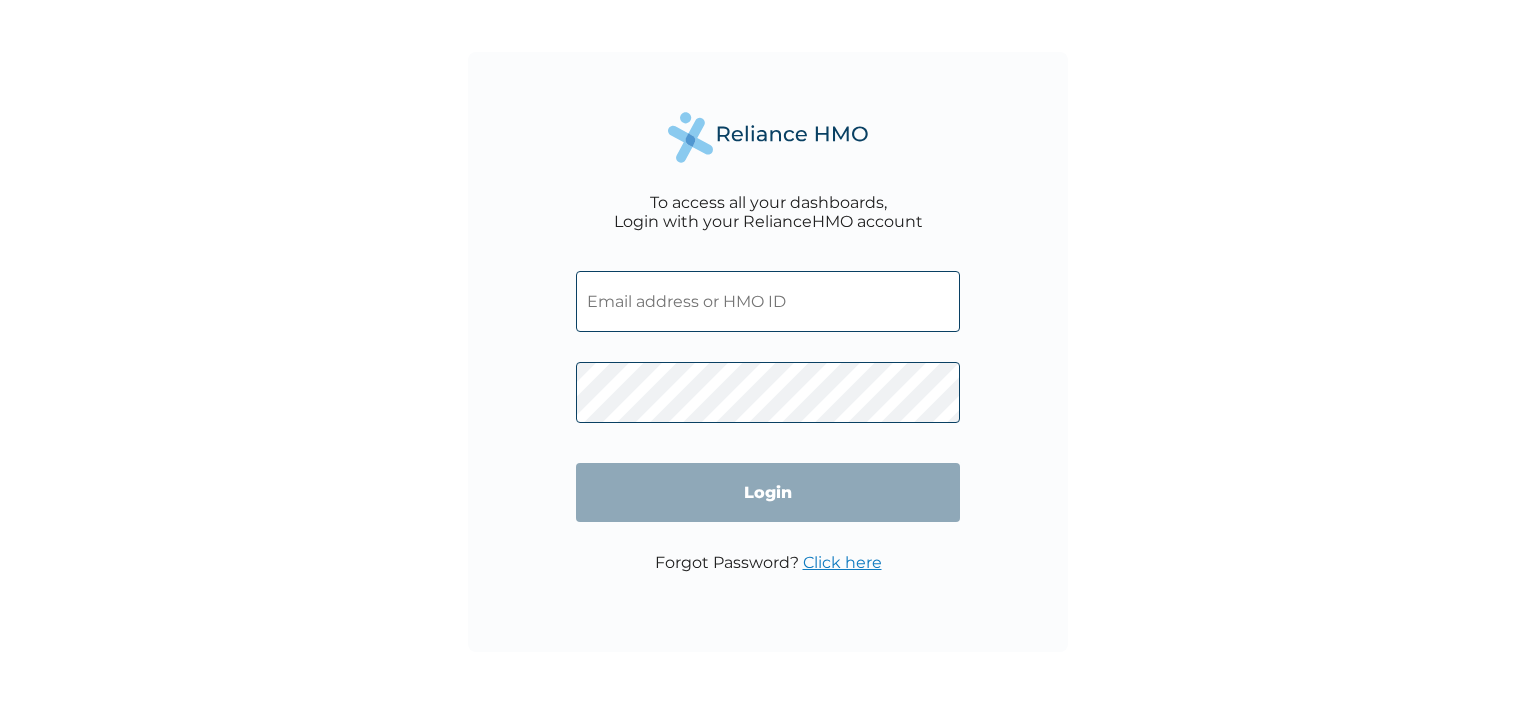 scroll, scrollTop: 0, scrollLeft: 0, axis: both 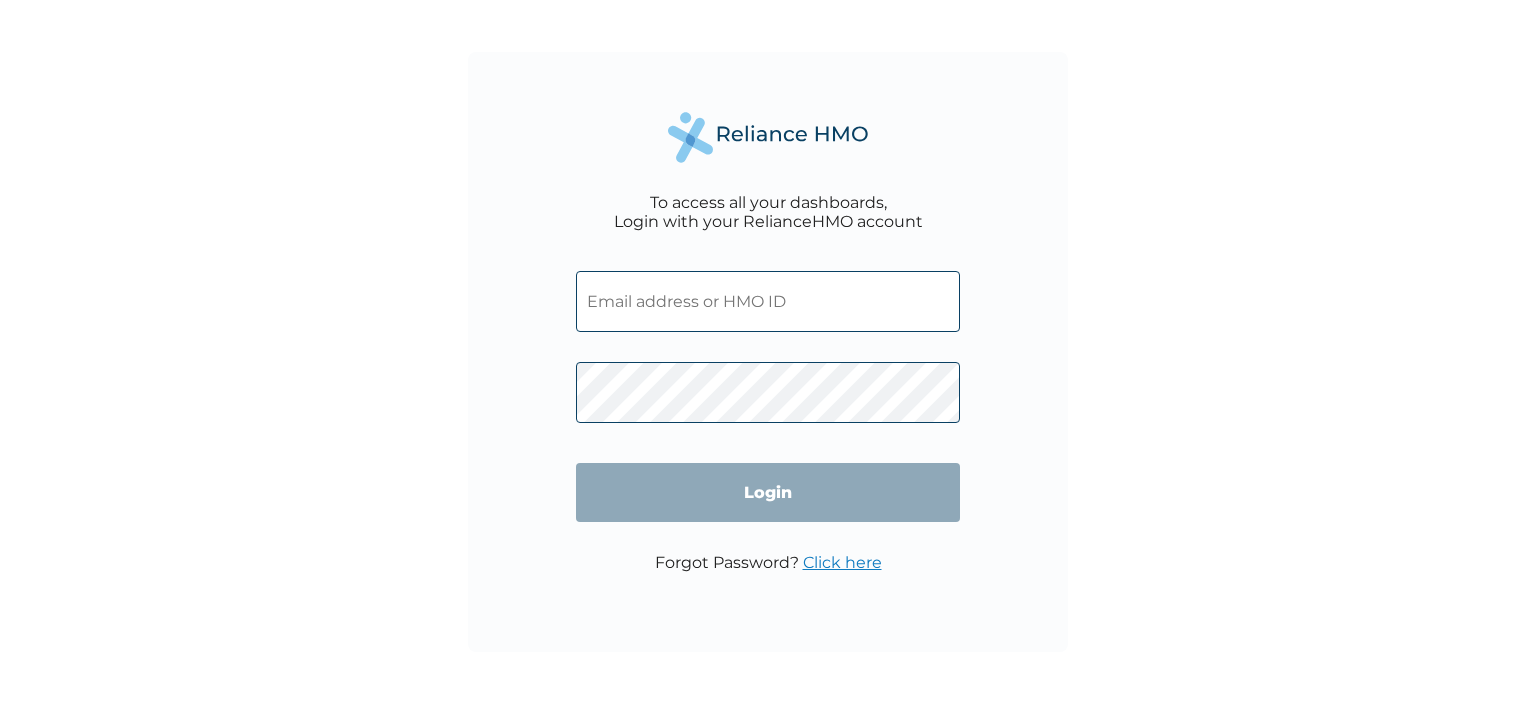type on "gia/10049/a" 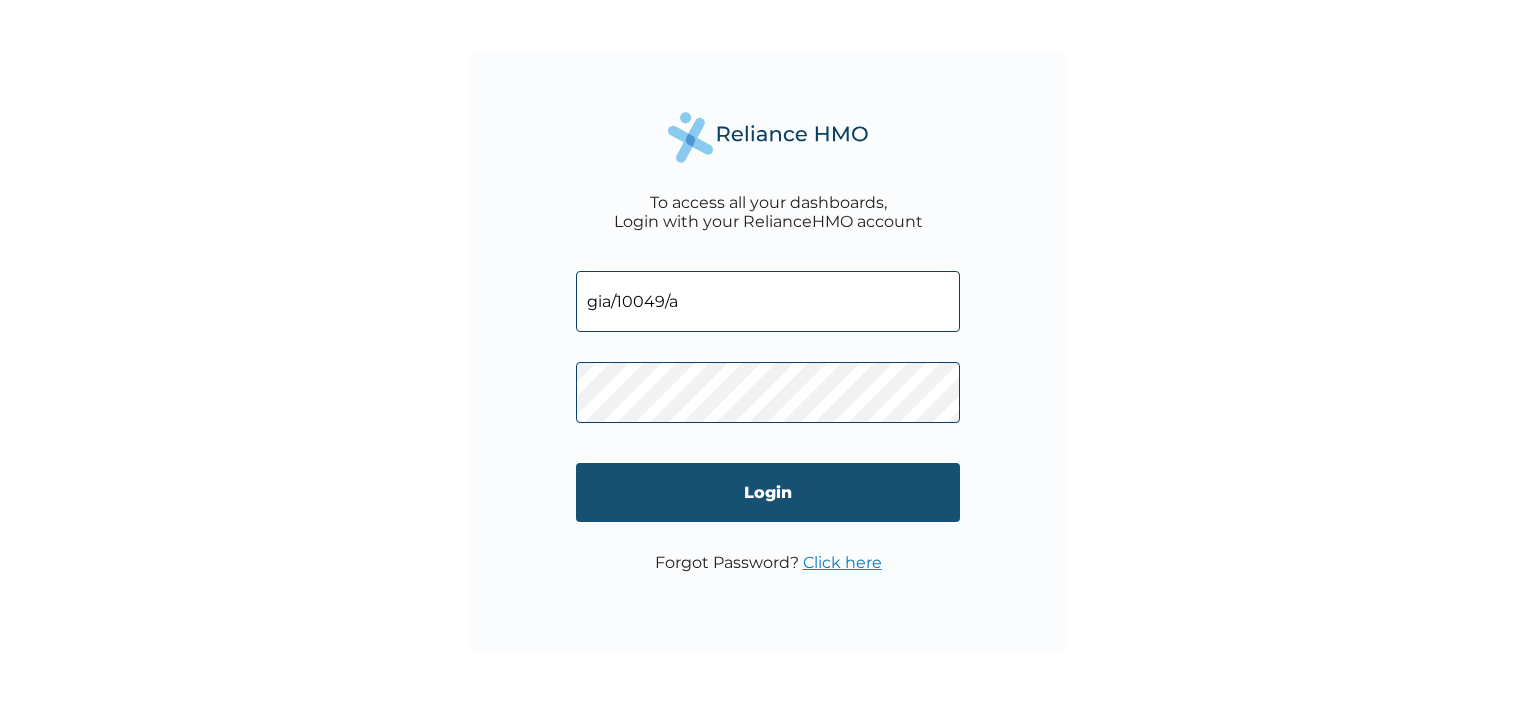 click on "Login" at bounding box center [768, 492] 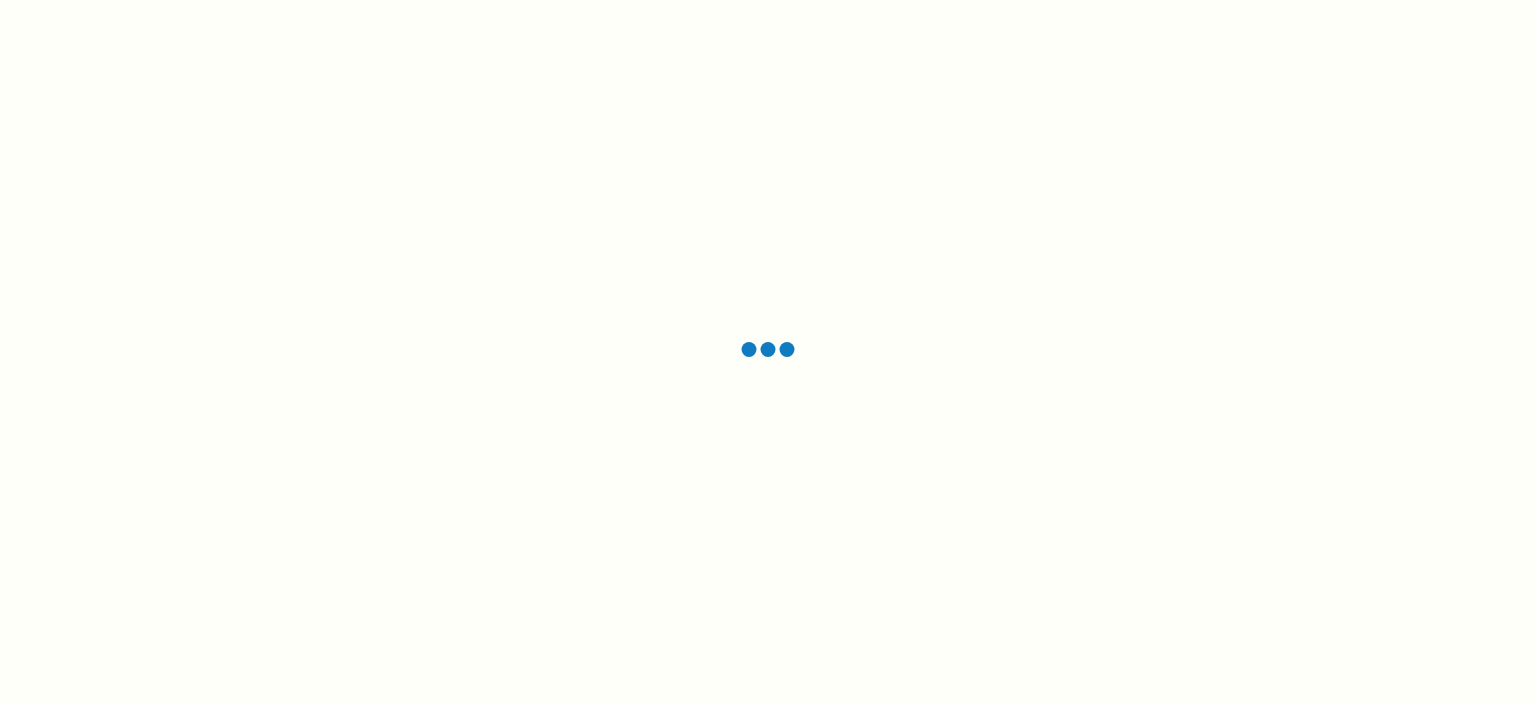 scroll, scrollTop: 0, scrollLeft: 0, axis: both 